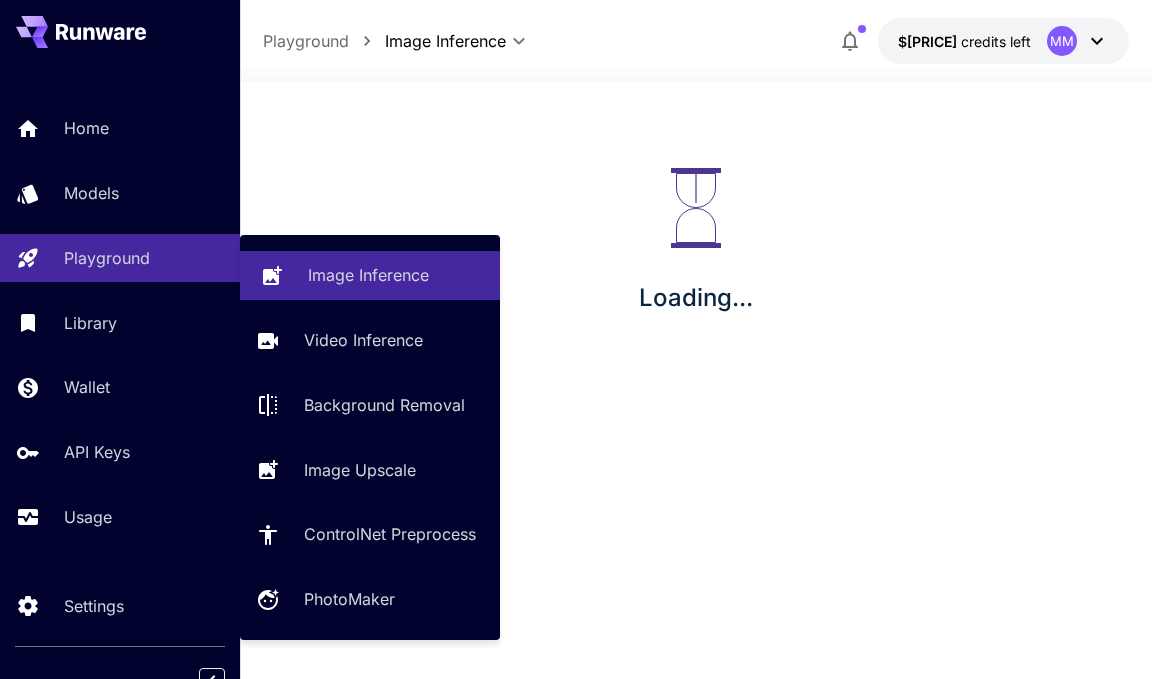 click on "Image Inference" at bounding box center (368, 275) 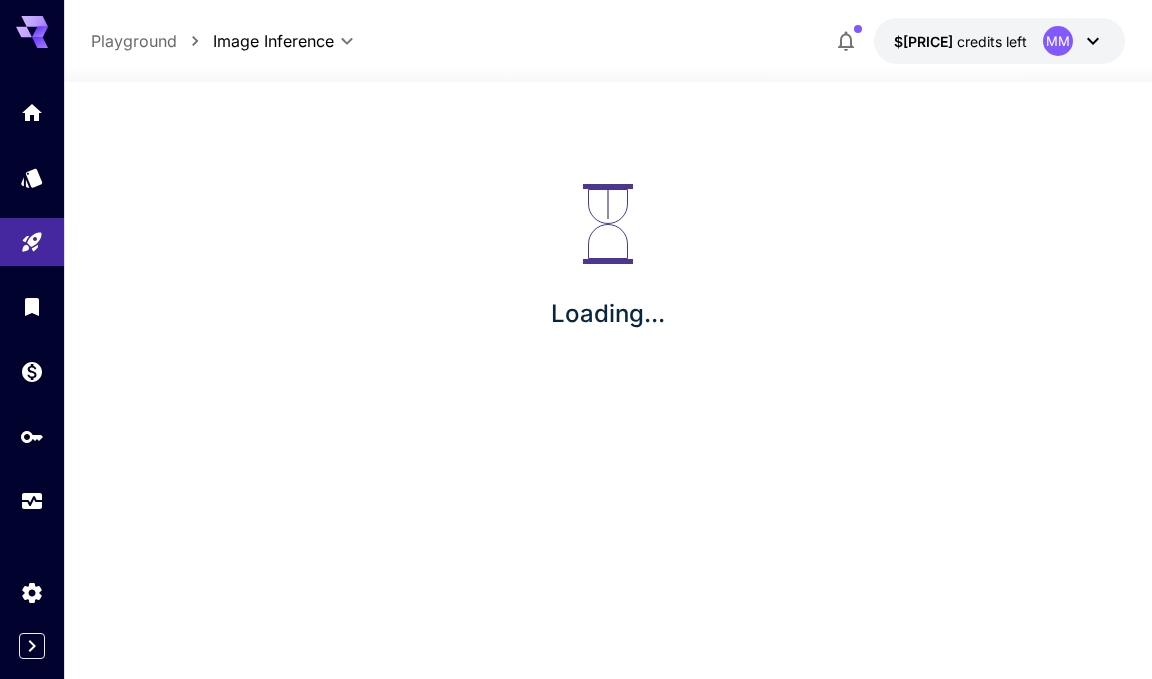 scroll, scrollTop: 0, scrollLeft: 0, axis: both 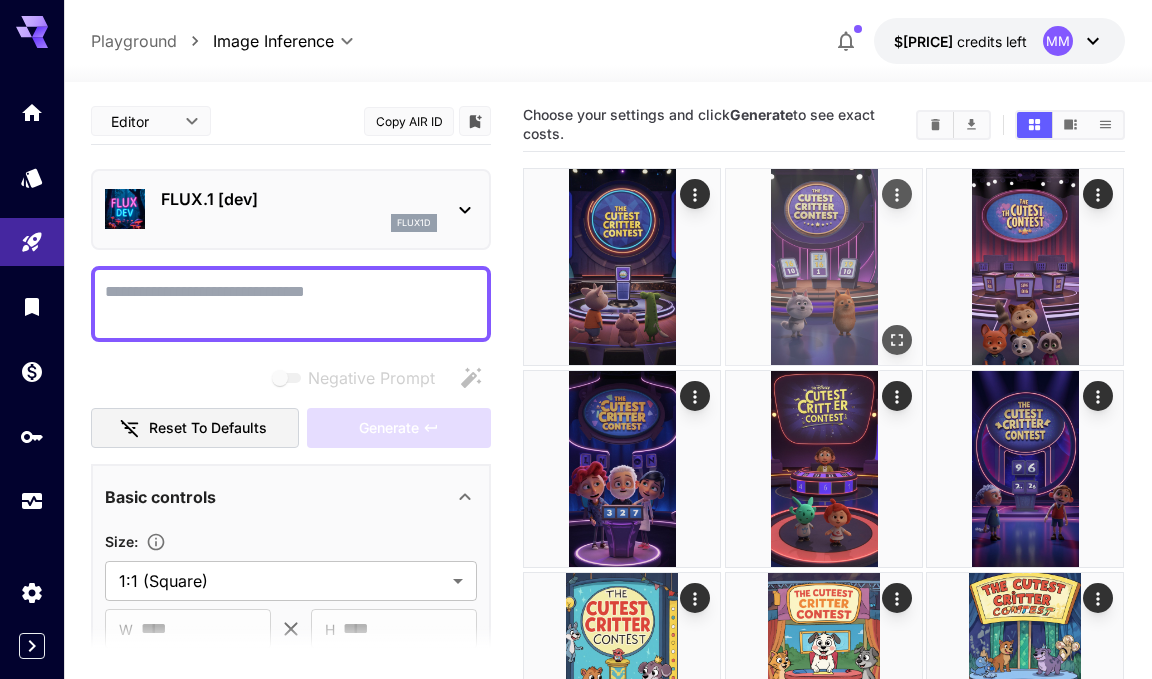 type on "**********" 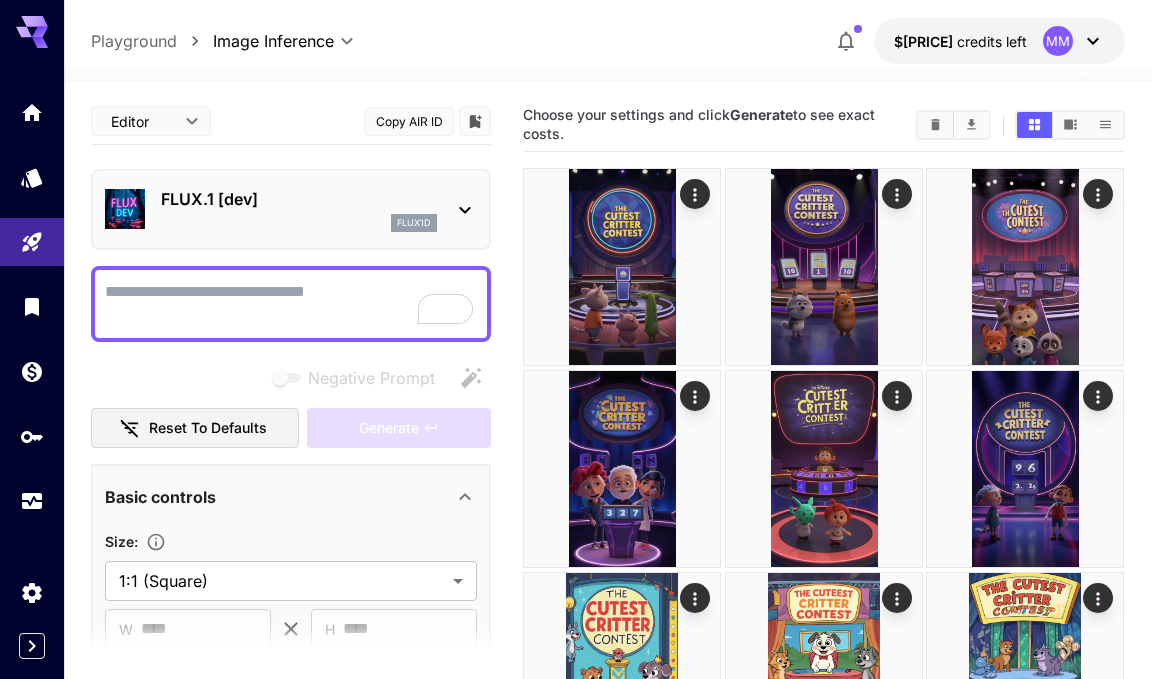 click at bounding box center [935, 125] 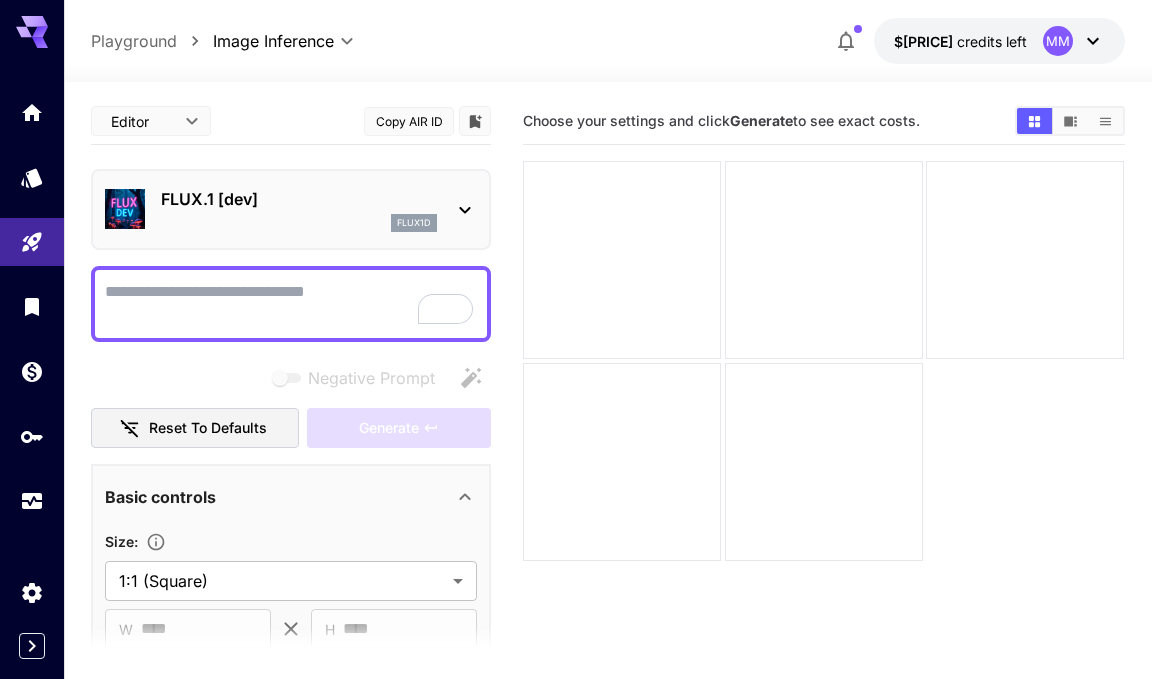 click on "Negative Prompt" at bounding box center [291, 304] 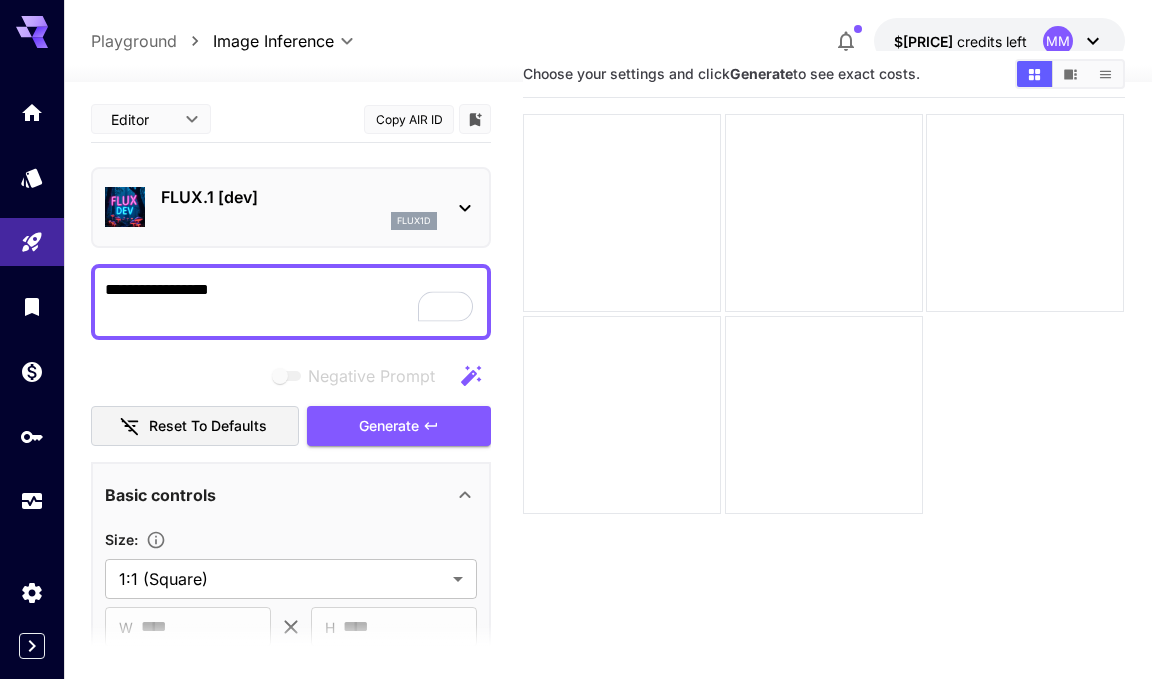 scroll, scrollTop: 57, scrollLeft: 0, axis: vertical 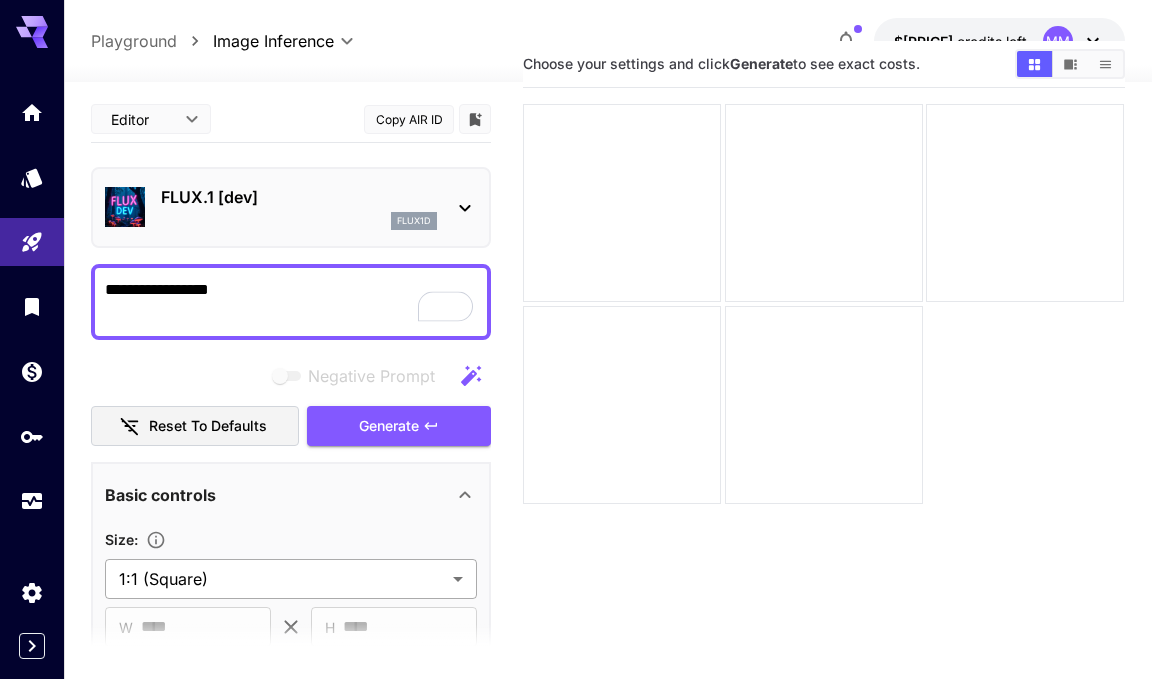 type on "**********" 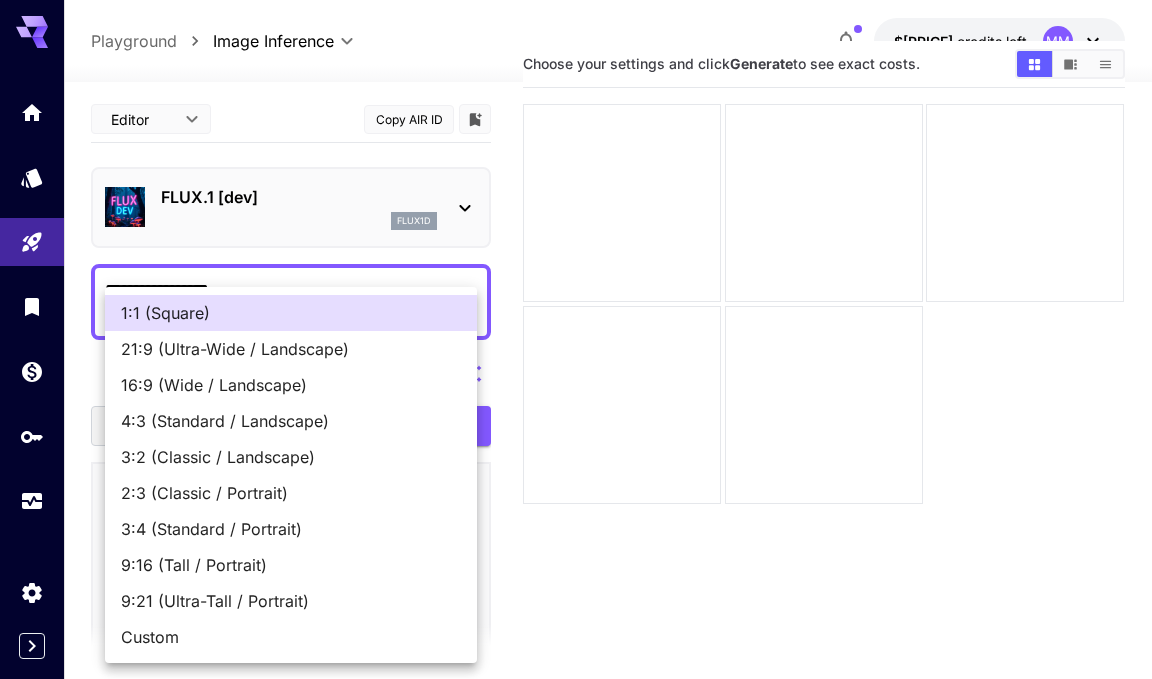 click on "9:16 (Tall / Portrait)" at bounding box center (291, 565) 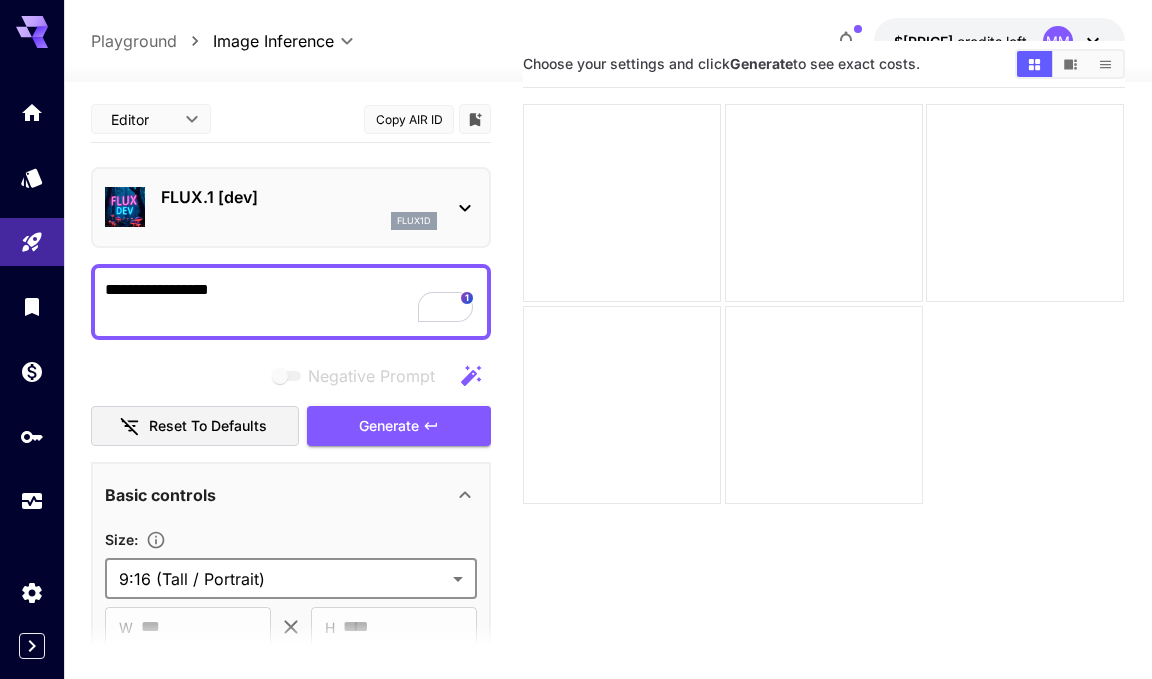 scroll, scrollTop: 56, scrollLeft: 0, axis: vertical 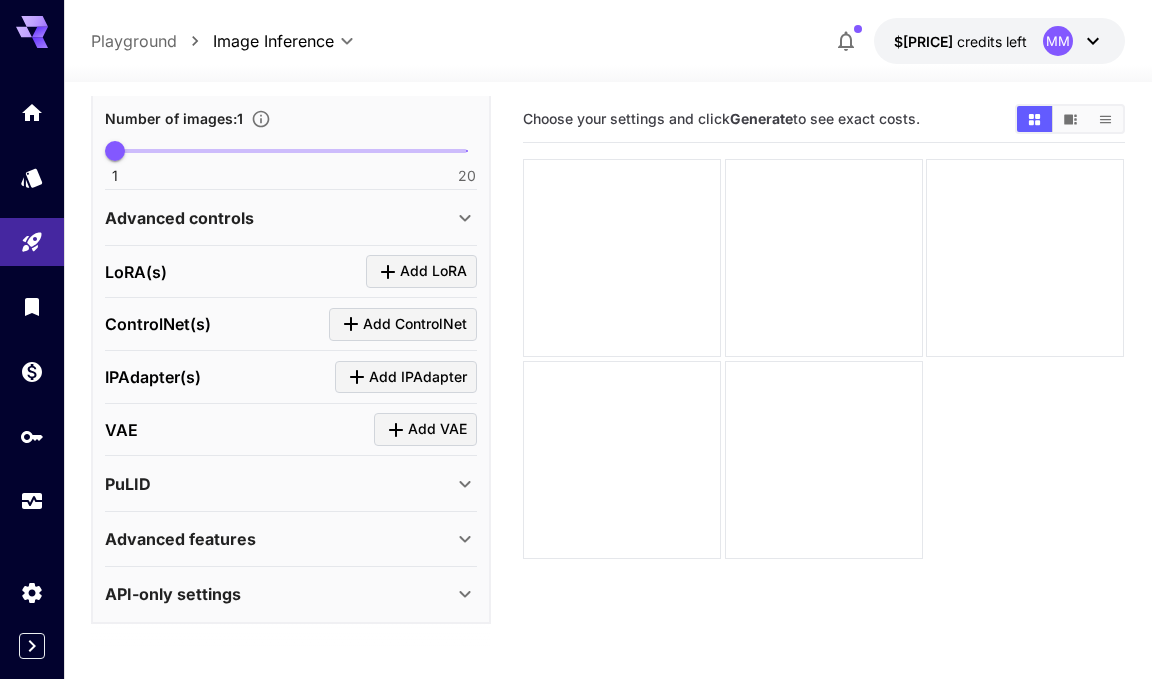 click 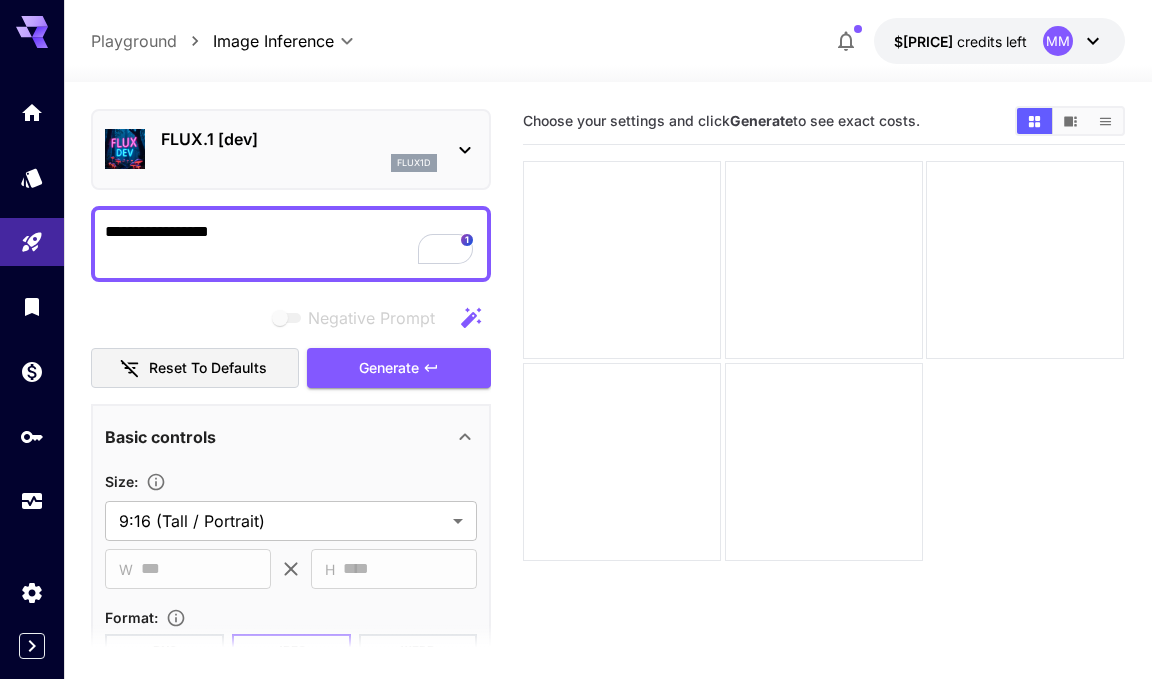 click 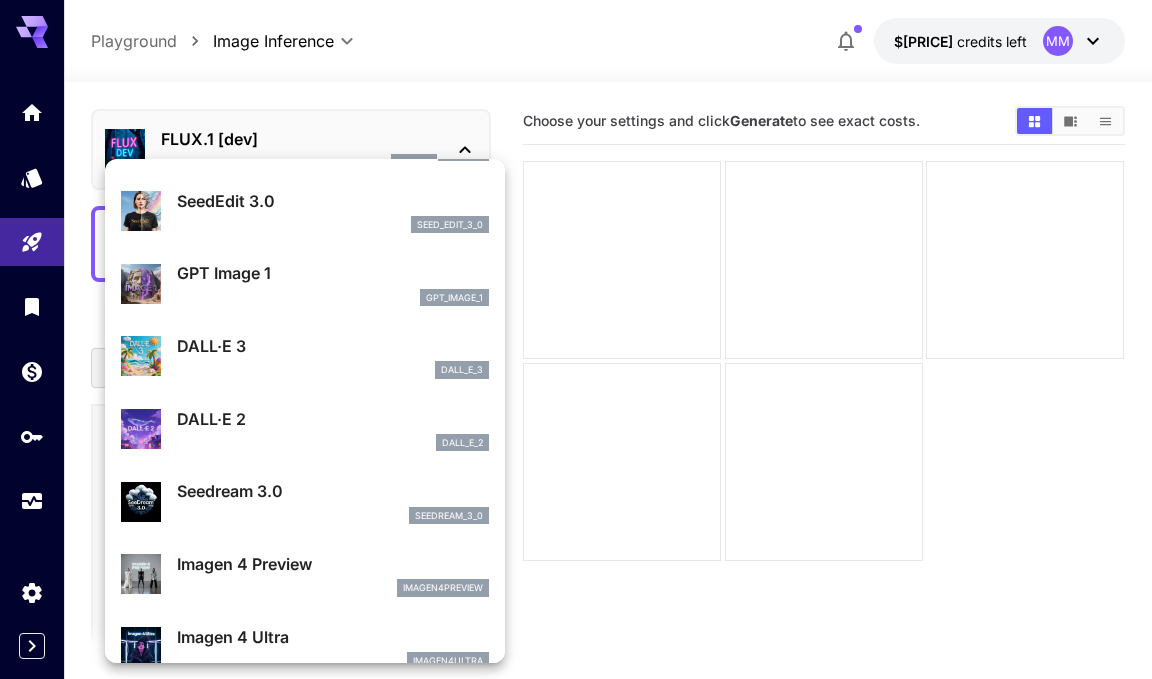 click on "SeedEdit 3.0" at bounding box center (333, 201) 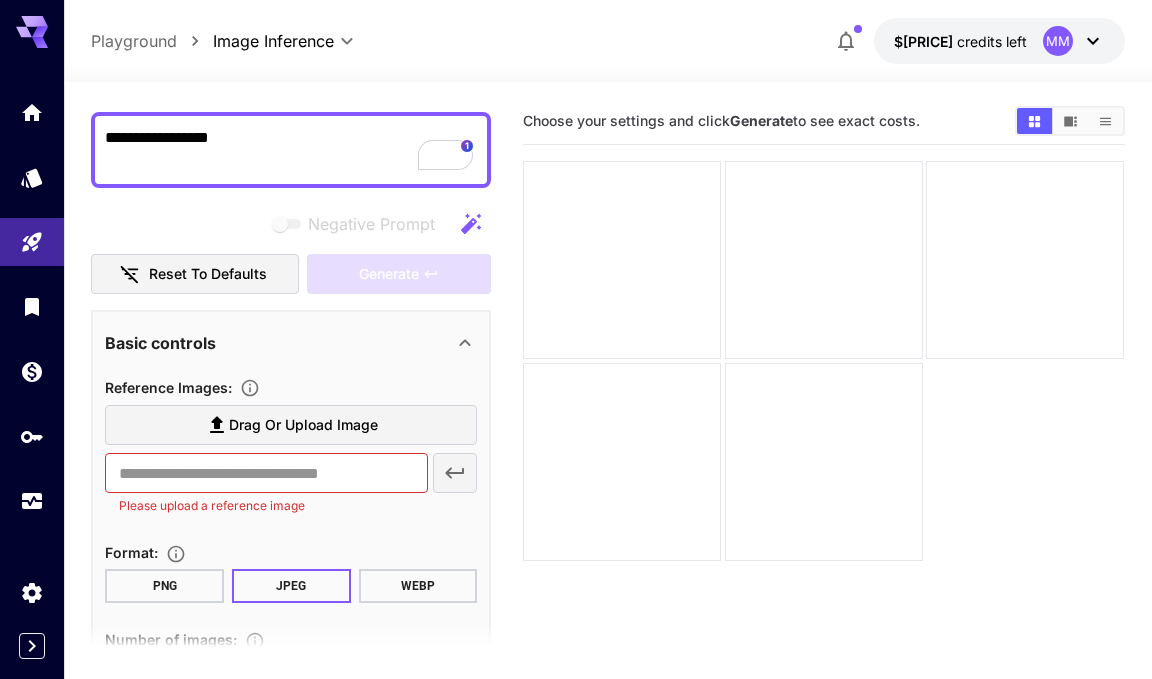 click on "Drag or upload image" at bounding box center [303, 425] 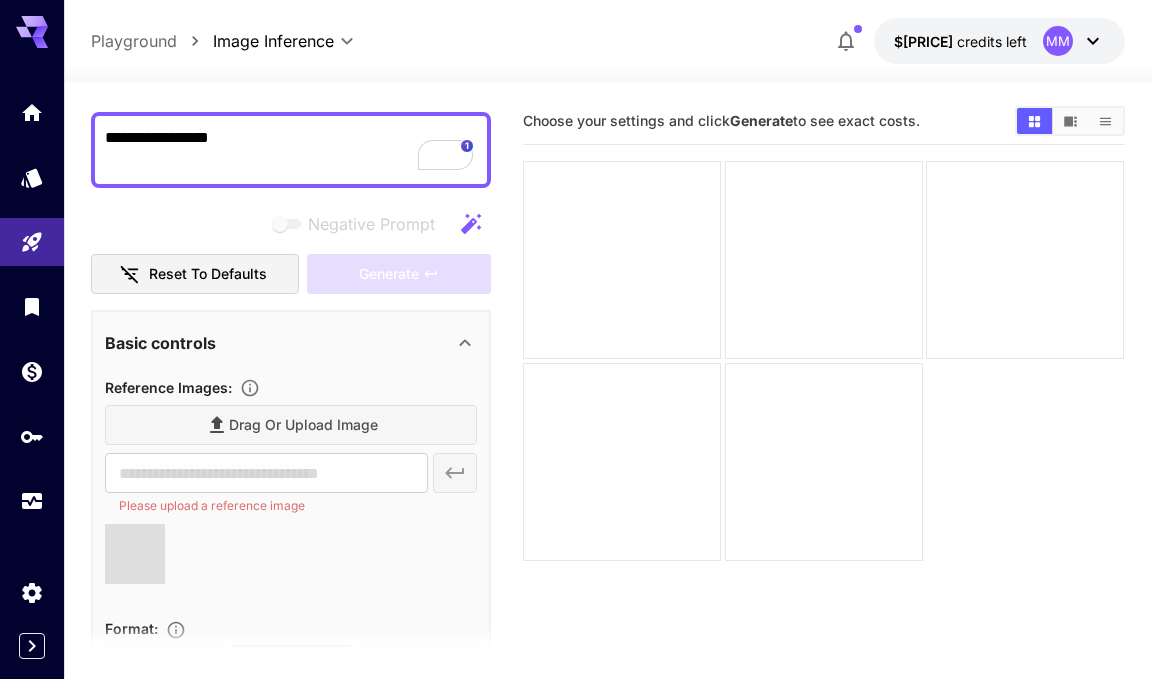 type on "**********" 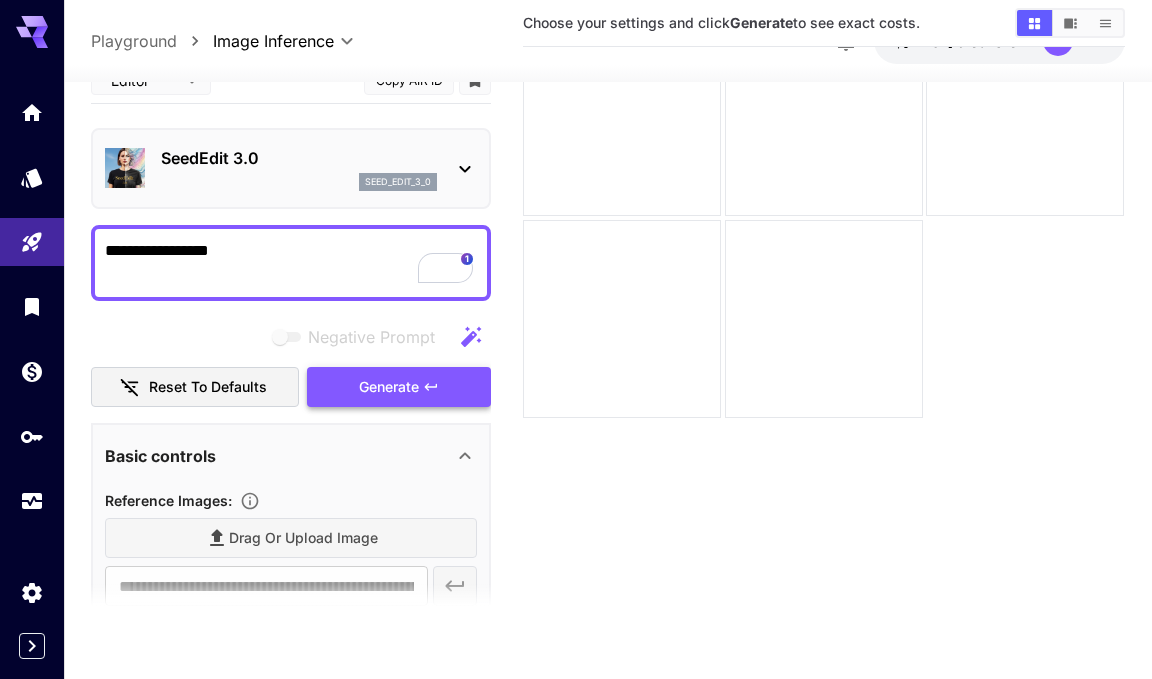 click on "Generate" at bounding box center (399, 387) 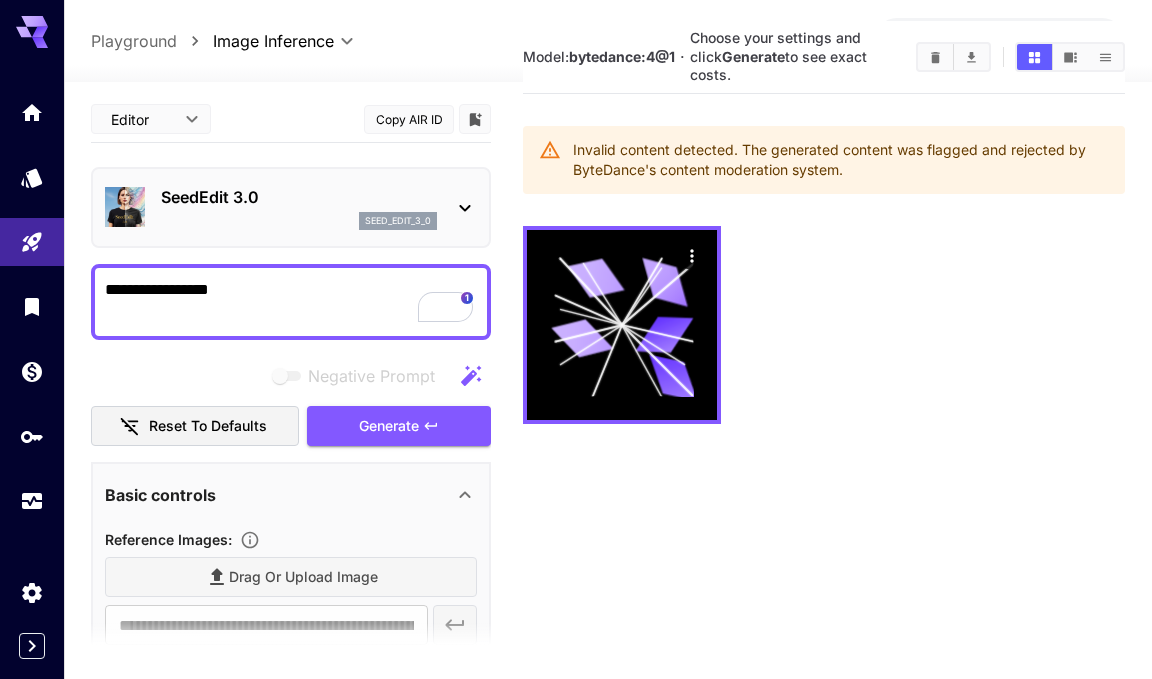 click 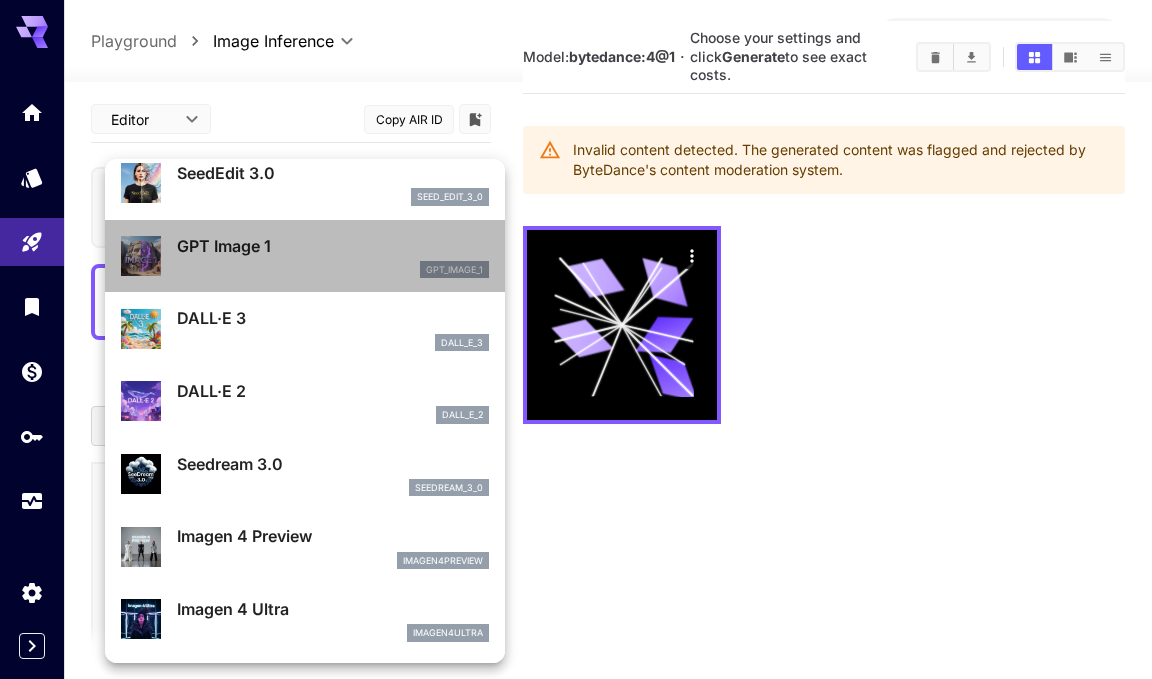 click on "GPT Image 1 gpt_image_1" at bounding box center (333, 256) 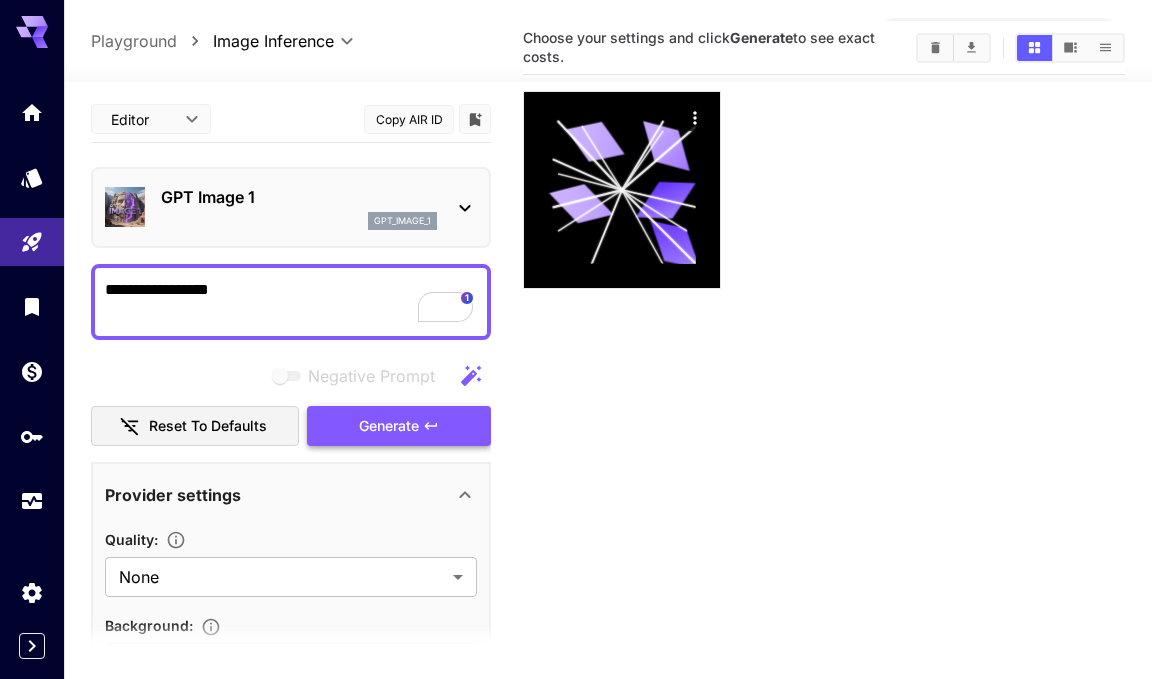 click on "Generate" at bounding box center [389, 426] 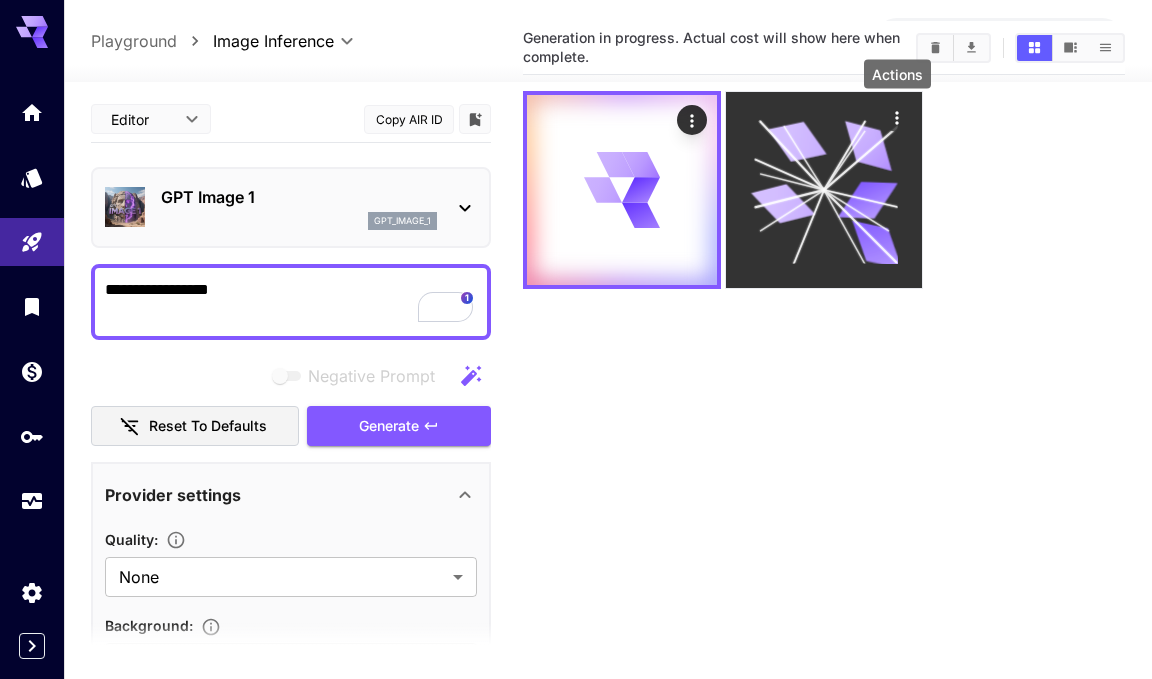 click 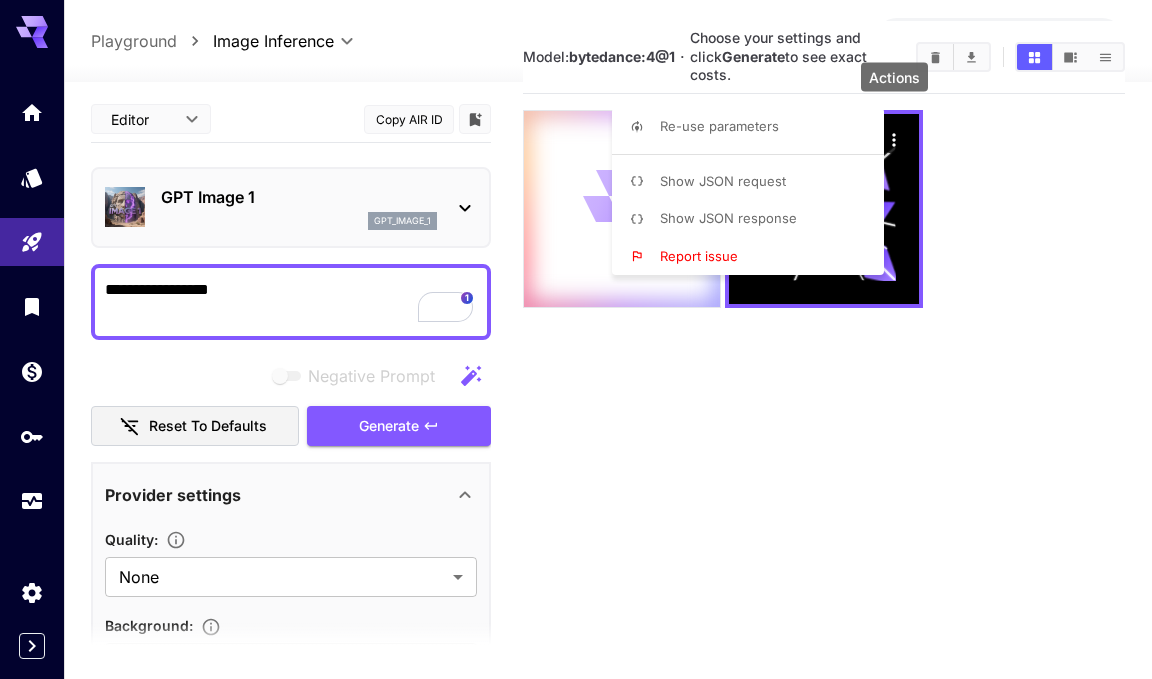 click at bounding box center [576, 339] 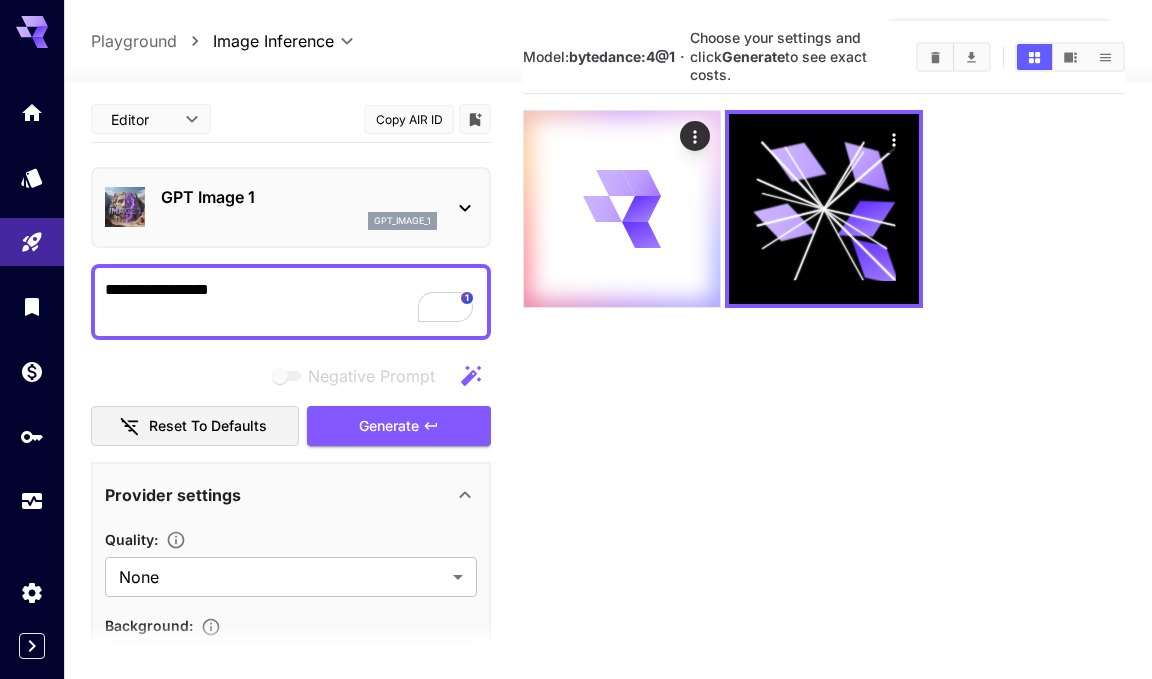 scroll, scrollTop: 79, scrollLeft: 0, axis: vertical 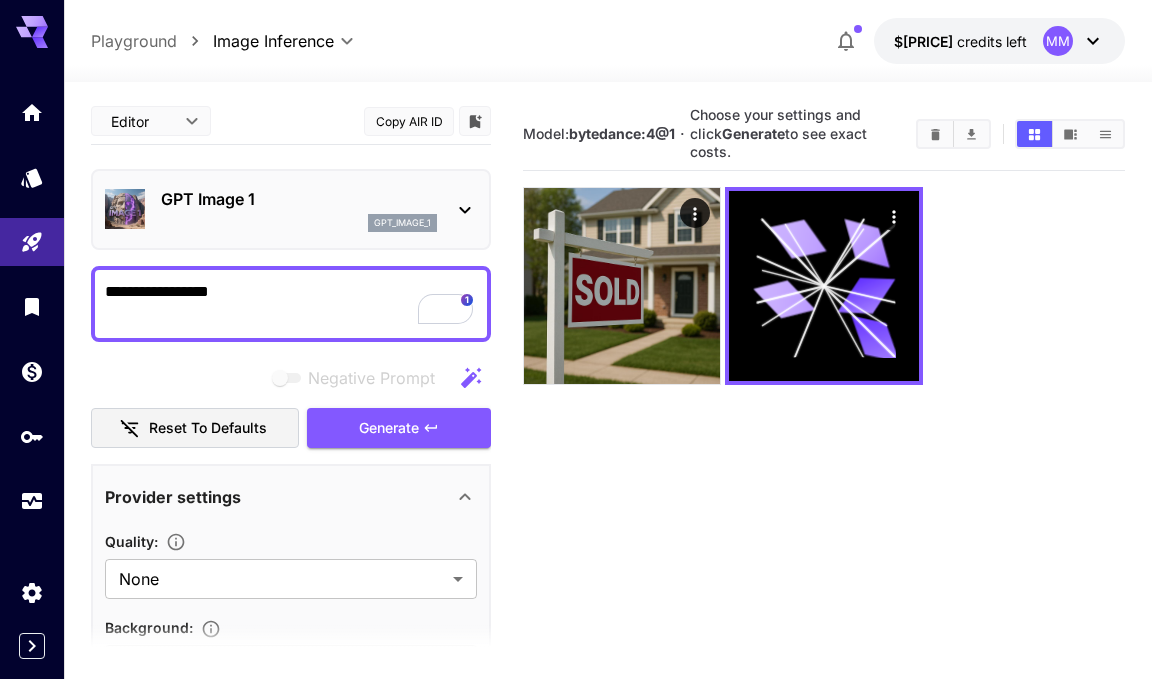 click 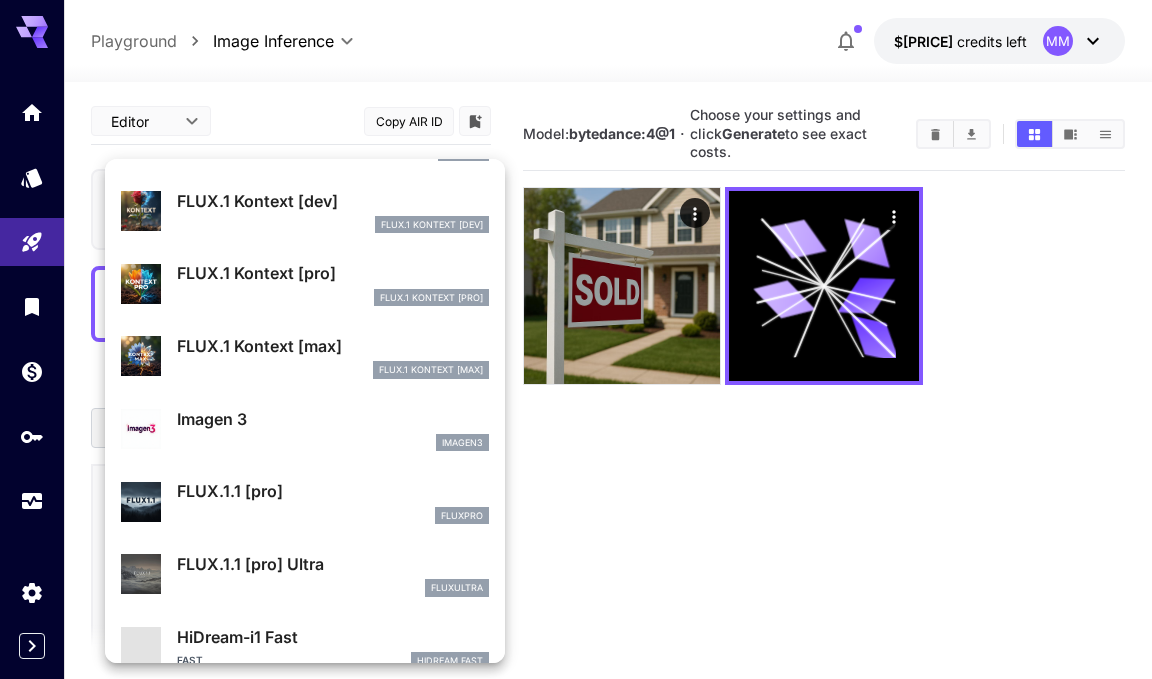 scroll, scrollTop: 786, scrollLeft: 0, axis: vertical 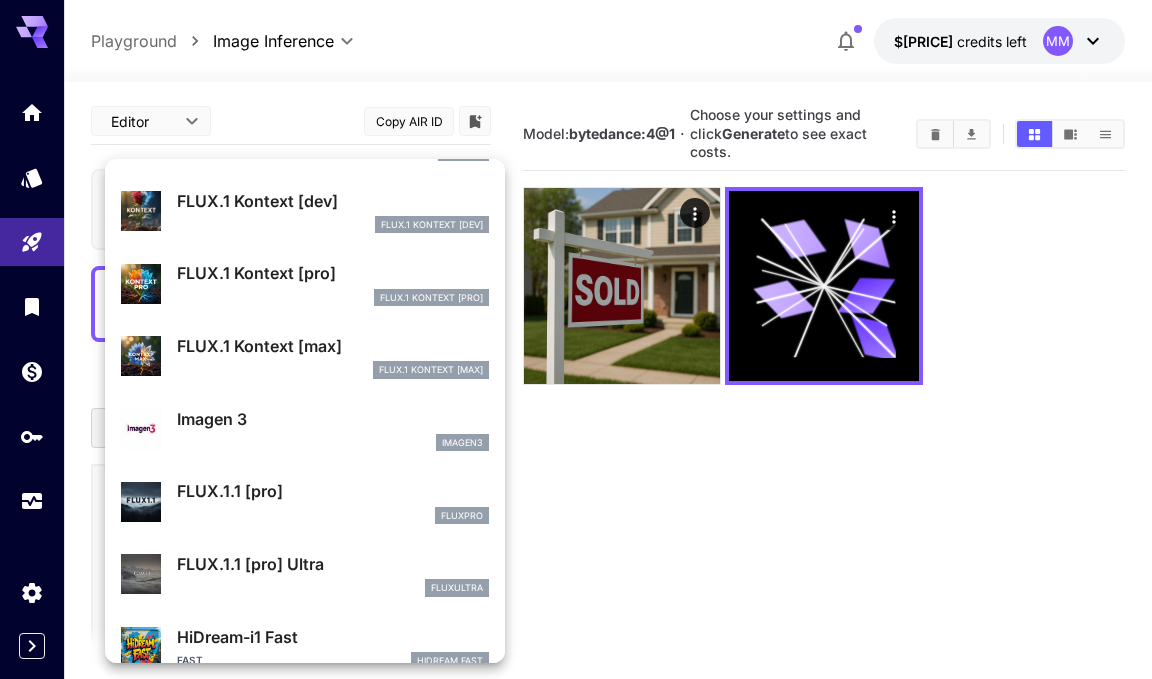 click on "FLUX.1 Kontext [pro]" at bounding box center [333, 273] 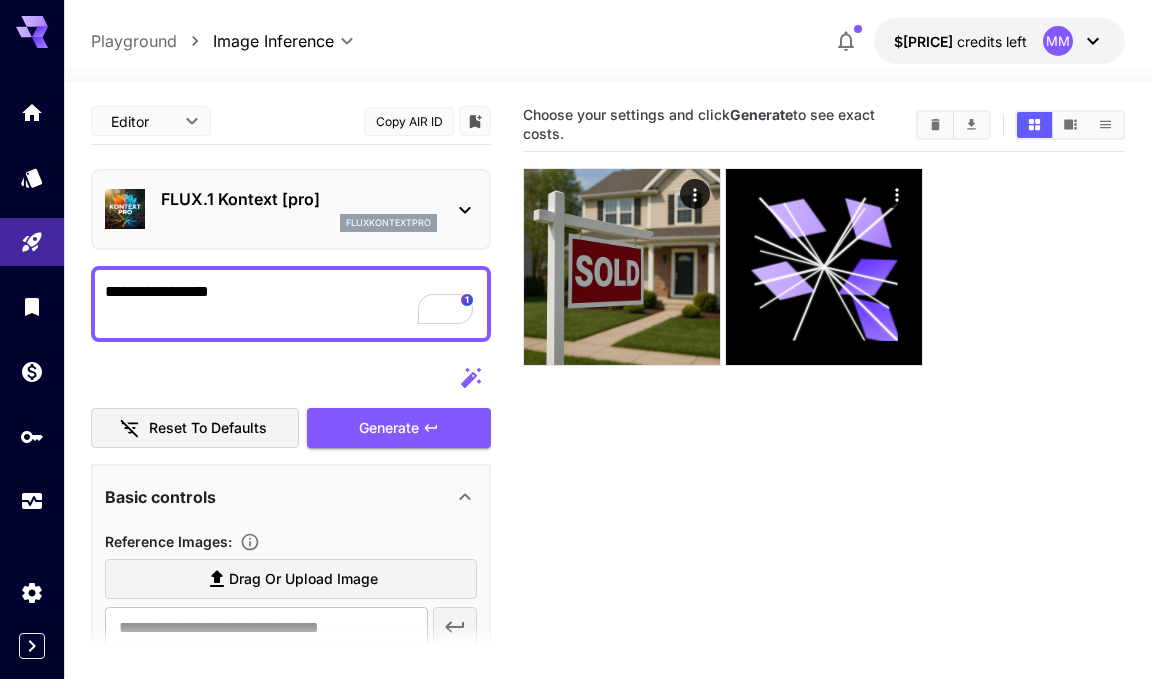 scroll, scrollTop: 9, scrollLeft: 0, axis: vertical 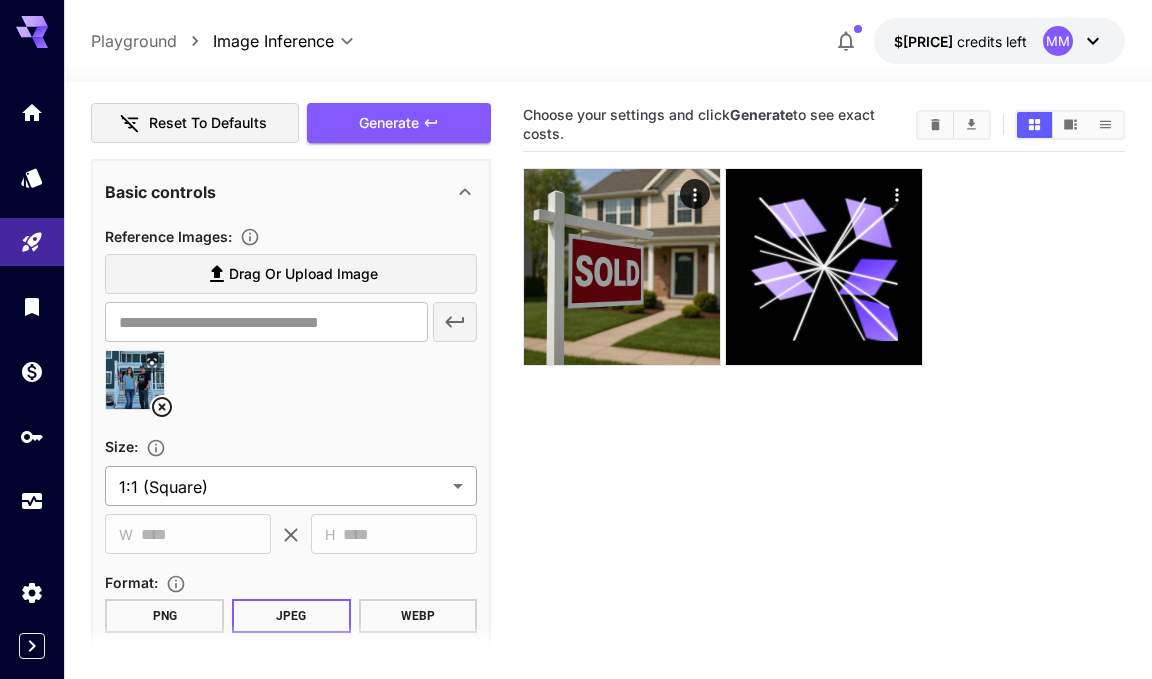 click on "**********" at bounding box center [576, 418] 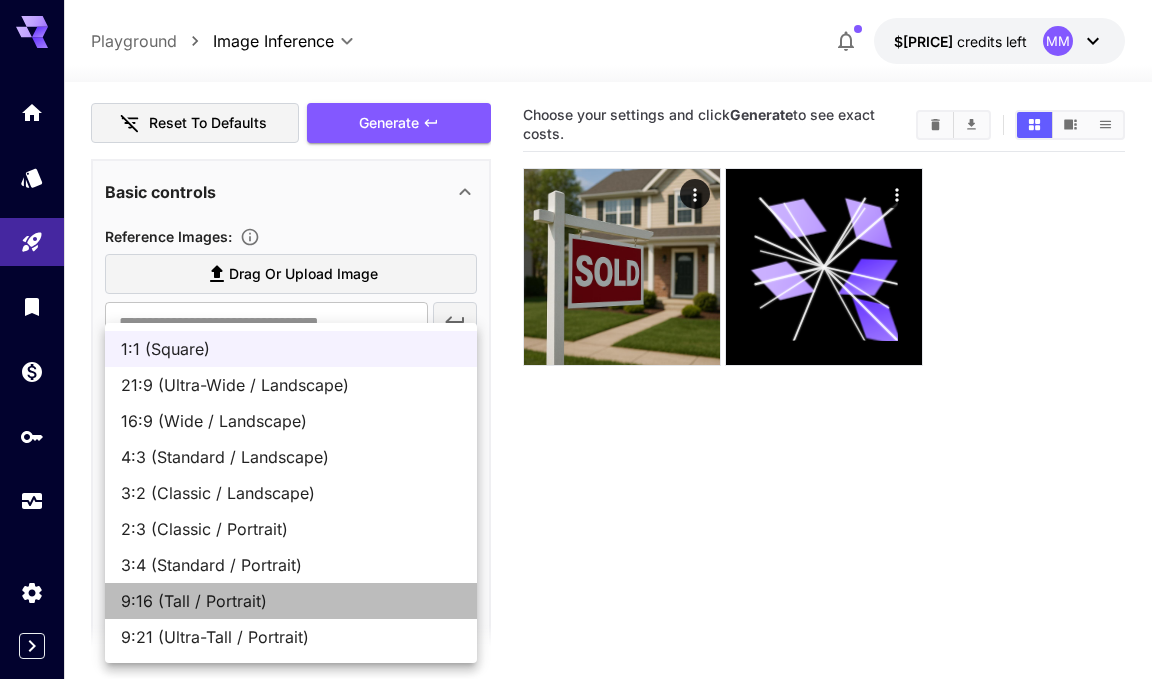 click on "9:16 (Tall / Portrait)" at bounding box center [291, 601] 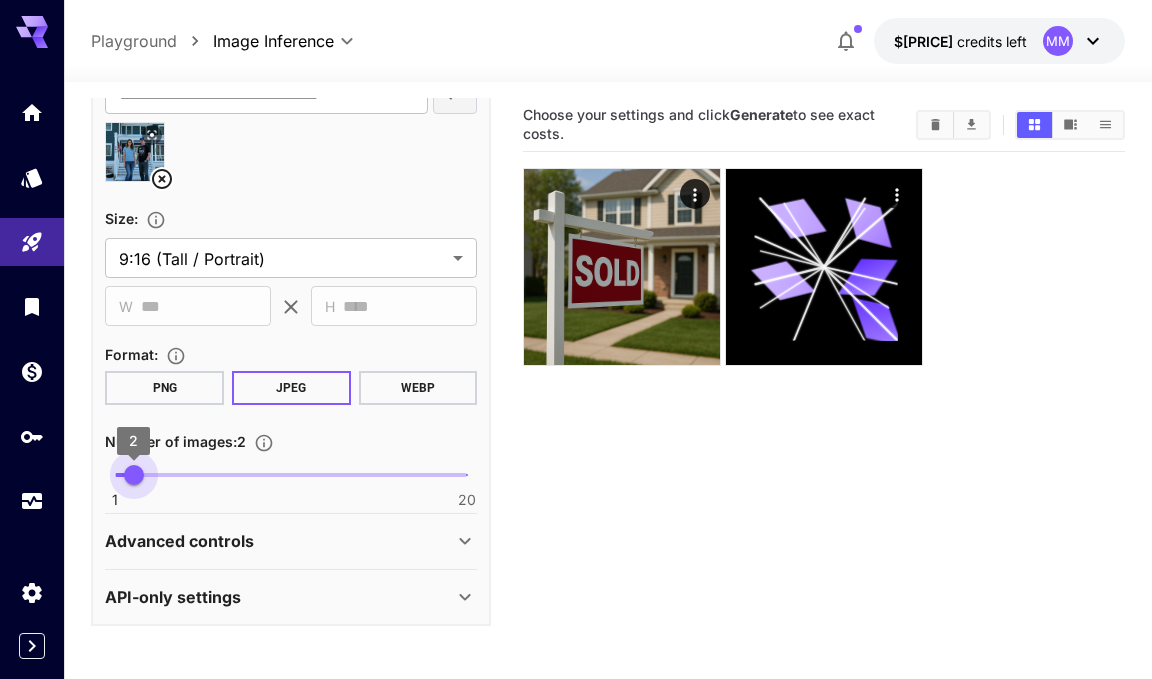 type on "*" 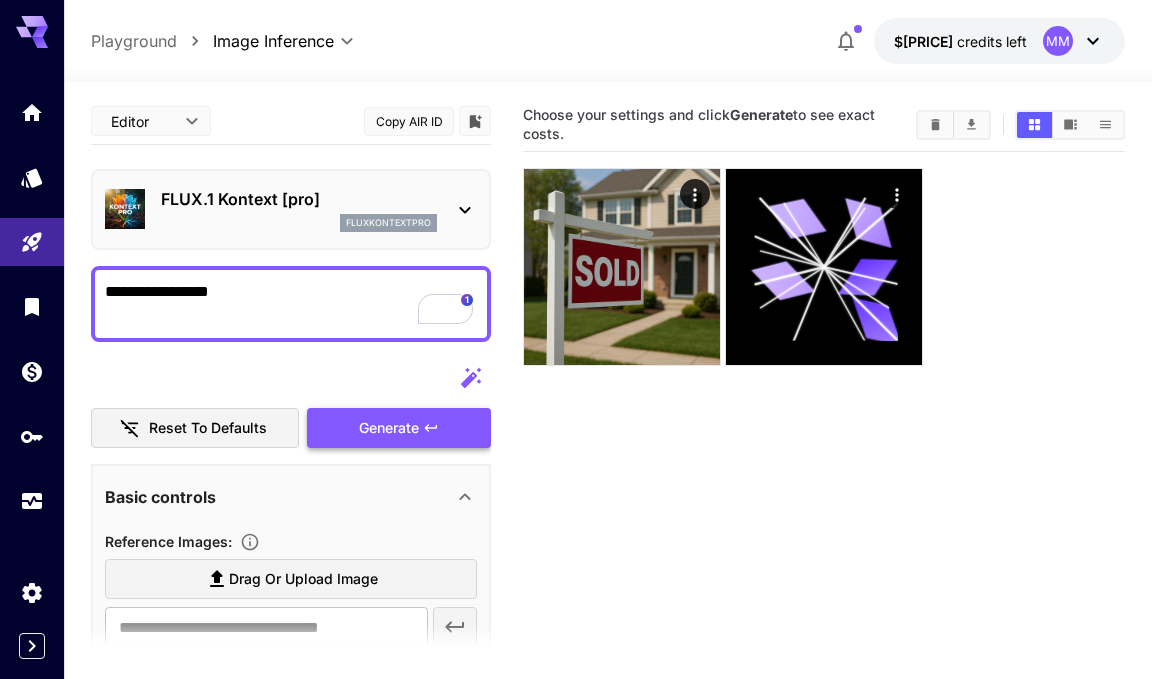click on "Generate" at bounding box center [399, 428] 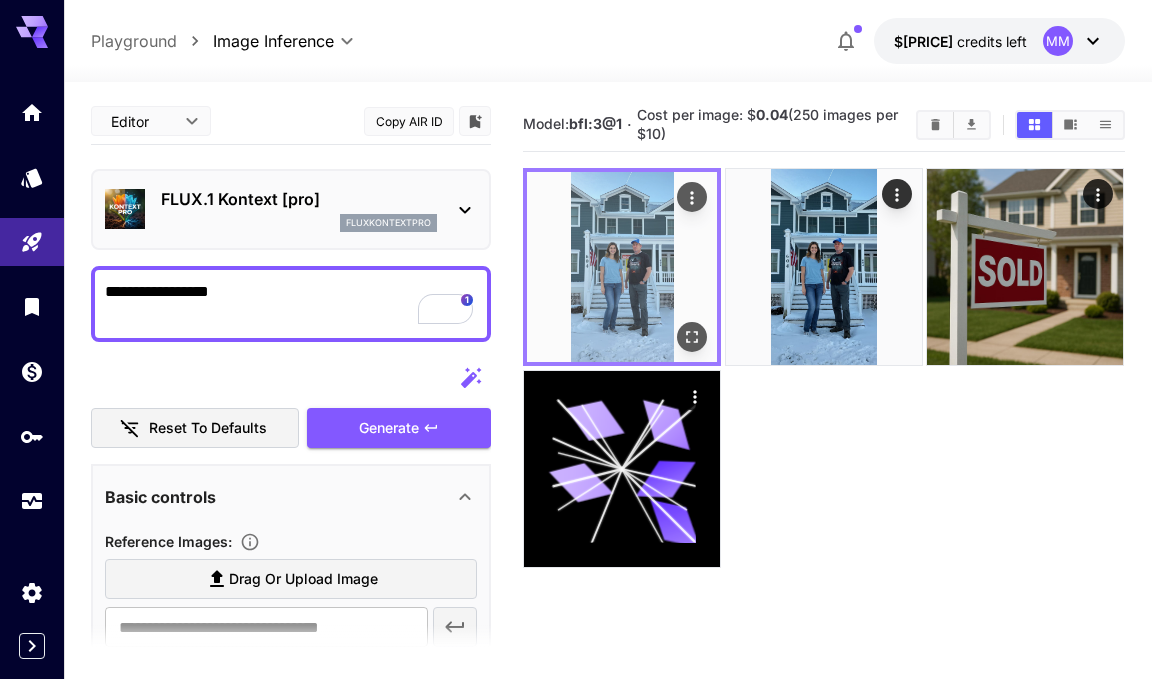 click at bounding box center [622, 267] 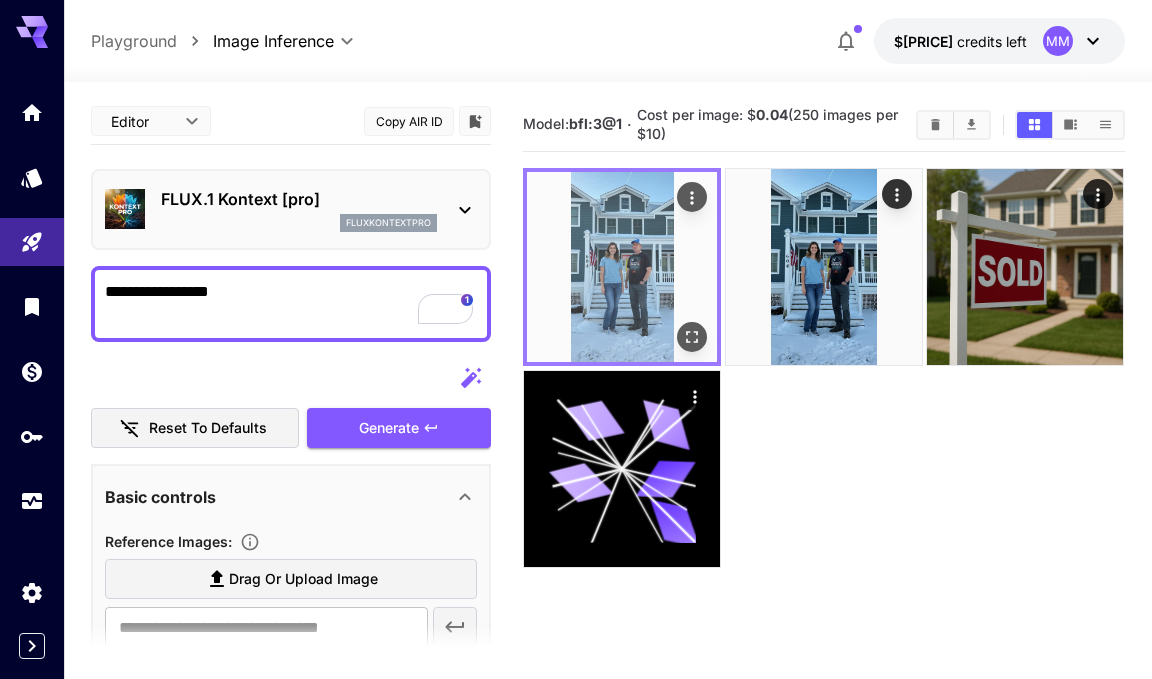 click at bounding box center [622, 267] 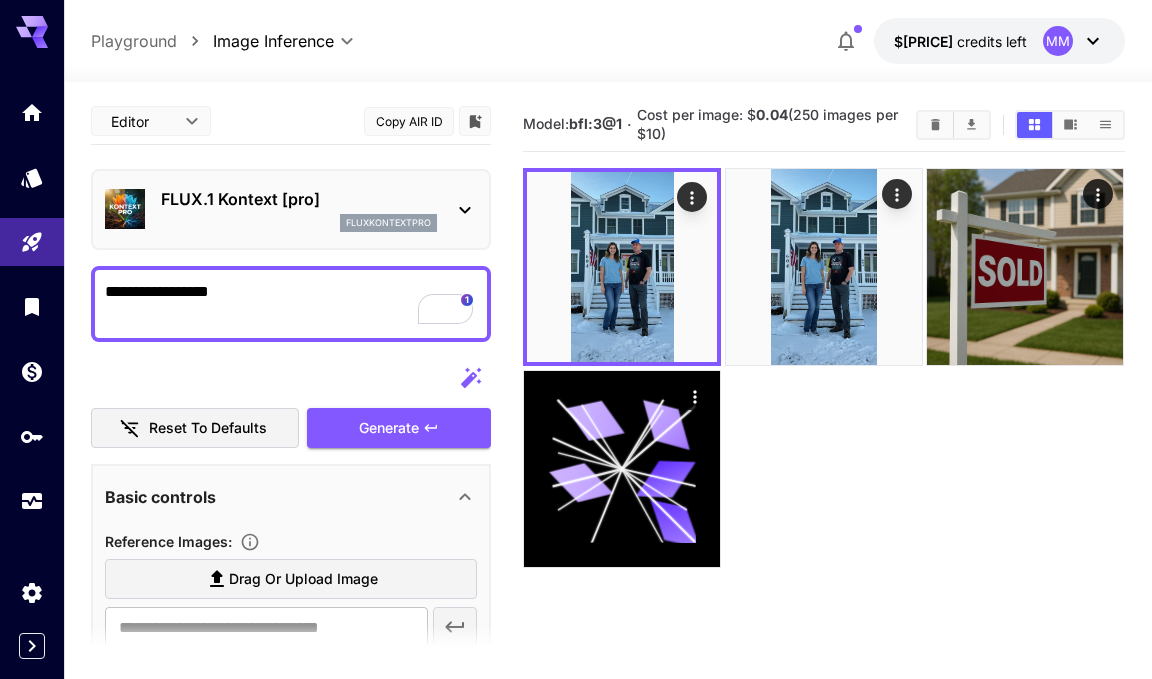 click at bounding box center [824, 368] 